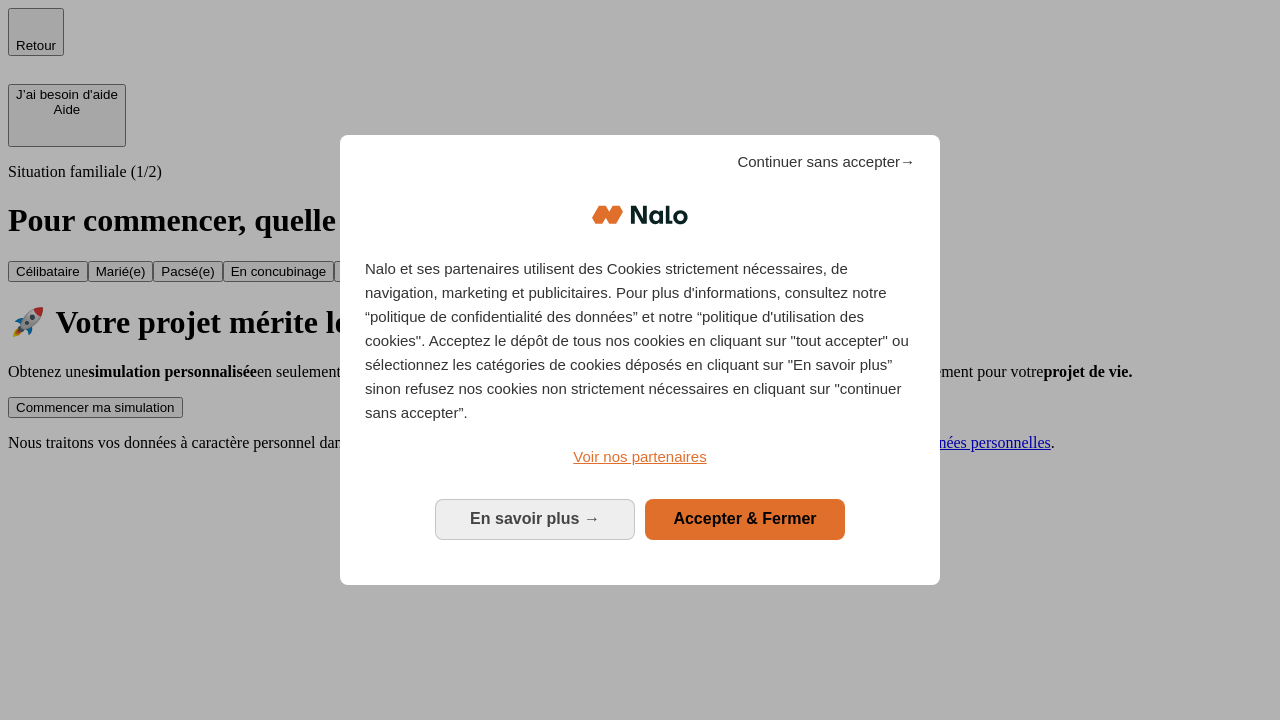 scroll, scrollTop: 0, scrollLeft: 0, axis: both 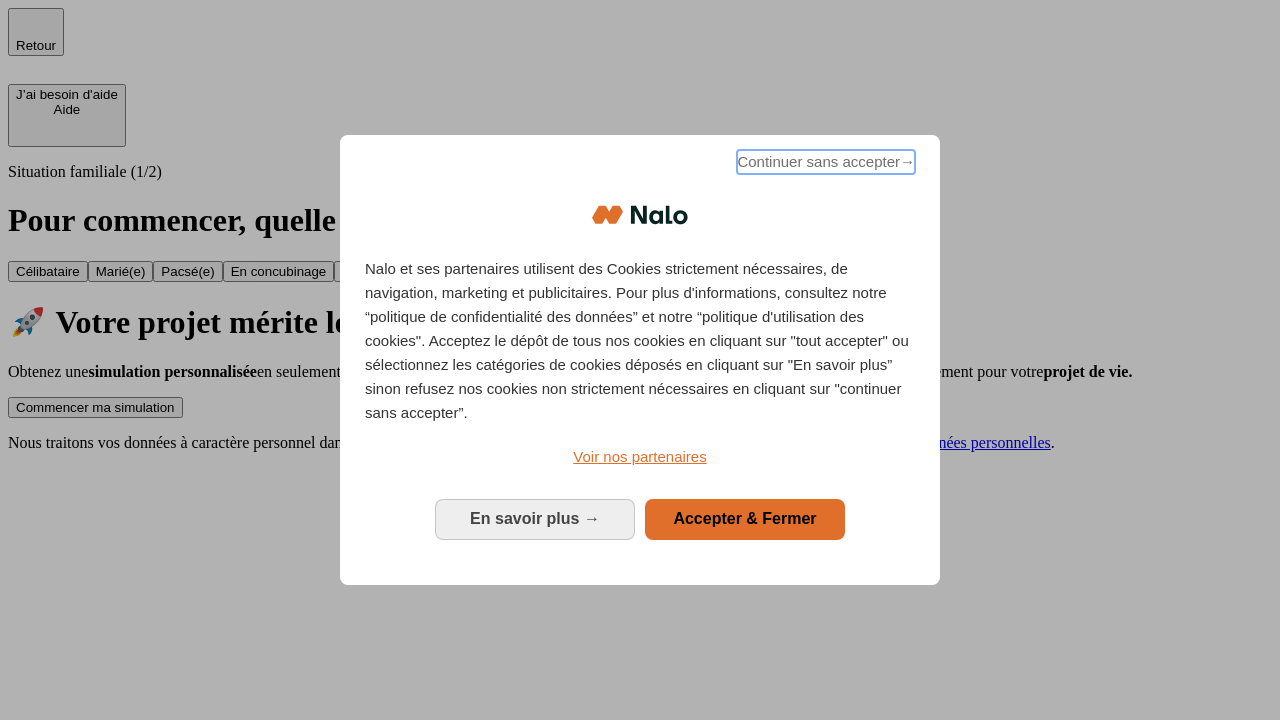 click on "Continuer sans accepter  →" at bounding box center [826, 162] 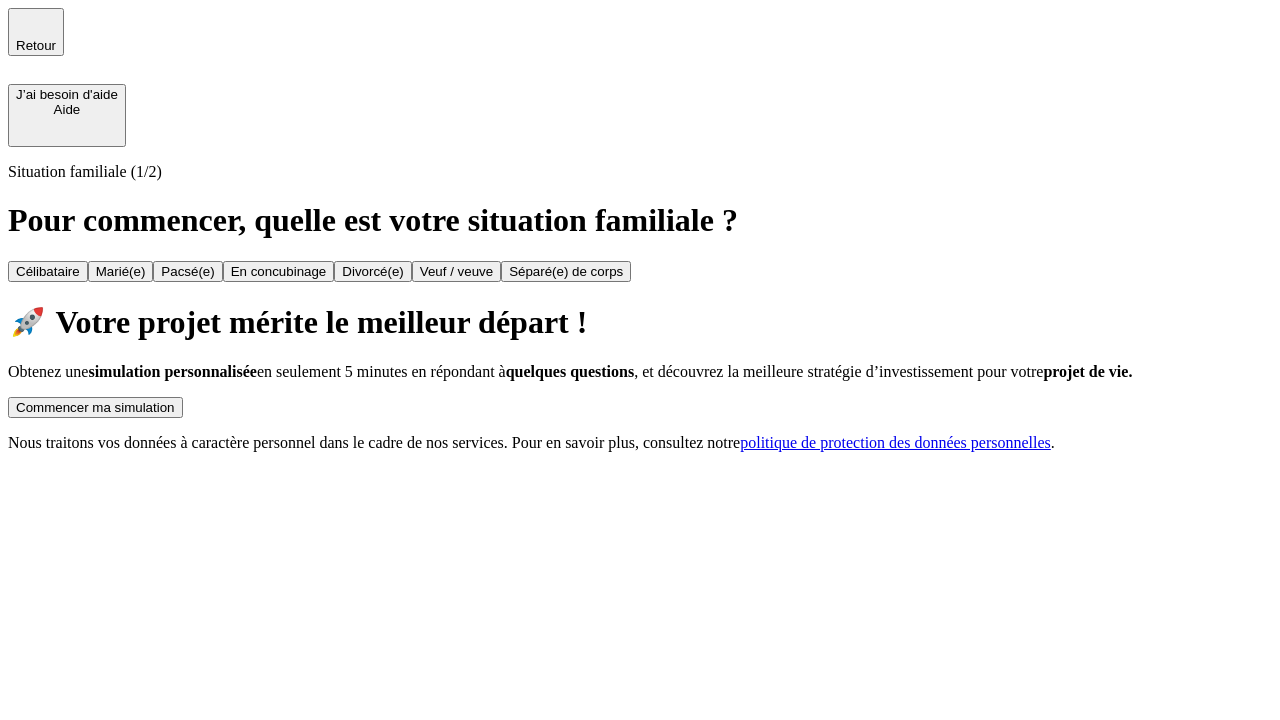 click on "Commencer ma simulation" at bounding box center [95, 407] 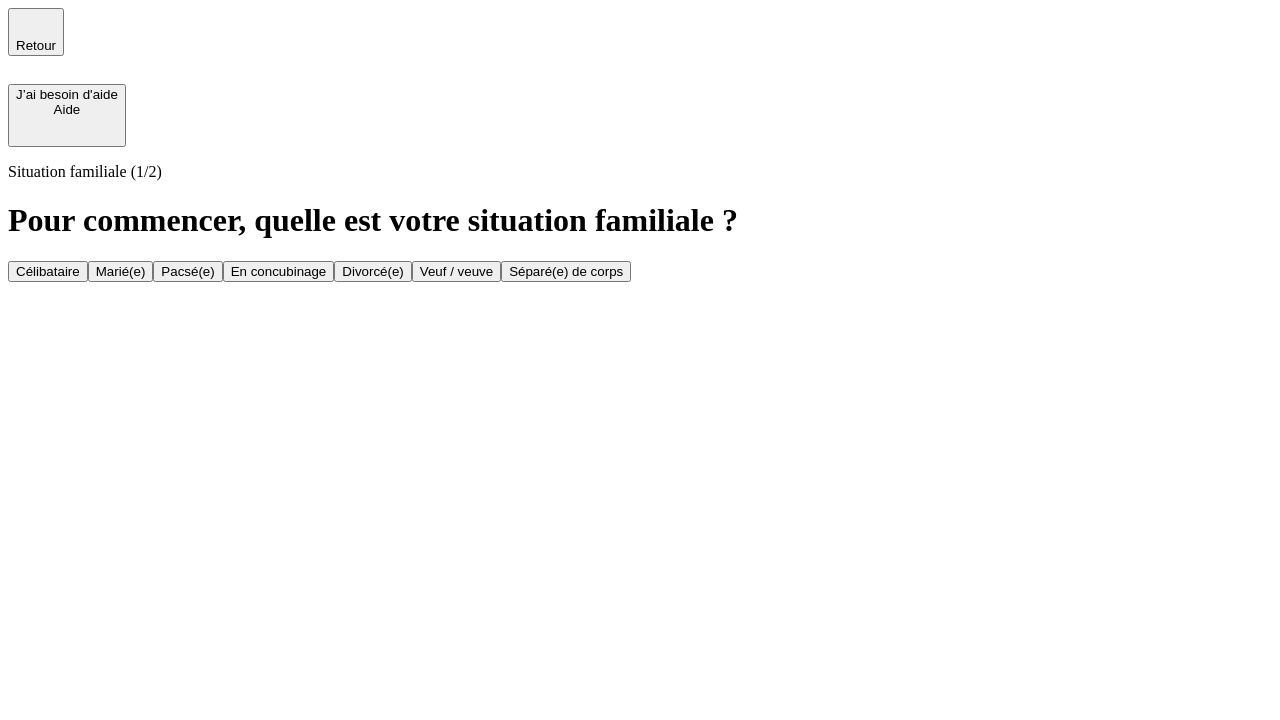 click on "Célibataire" at bounding box center [48, 271] 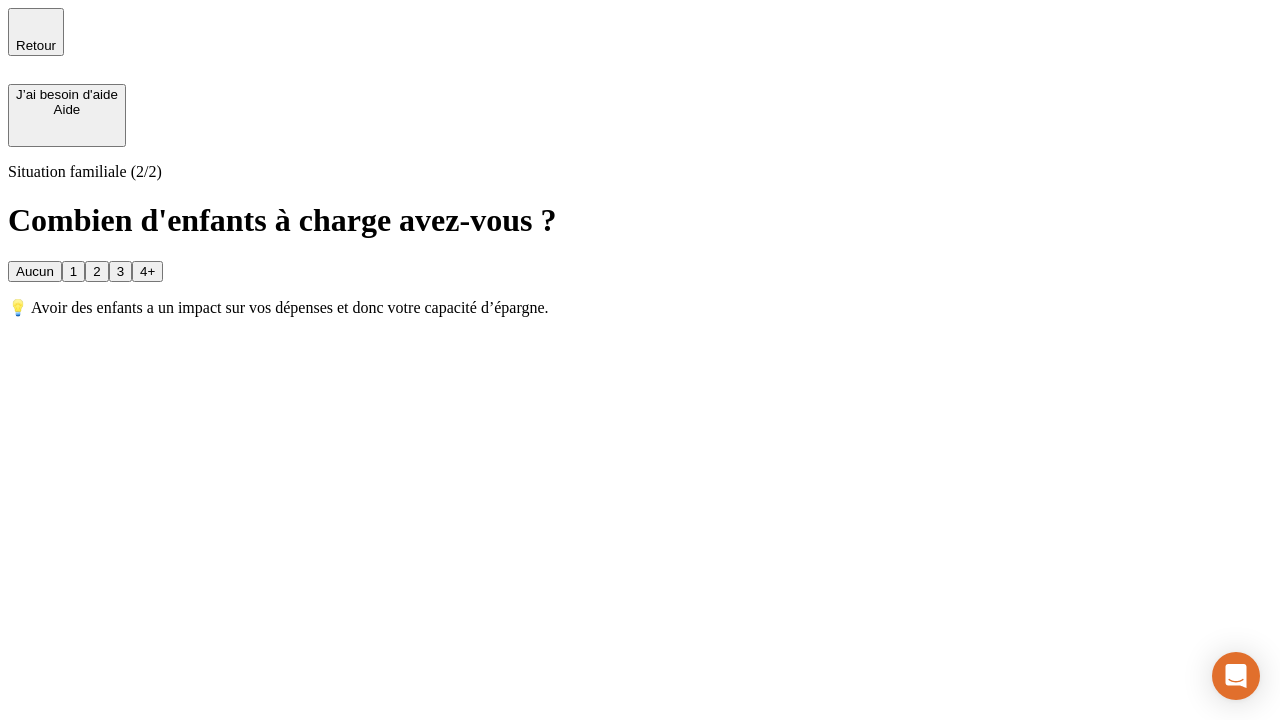 click on "Aucun" at bounding box center [35, 271] 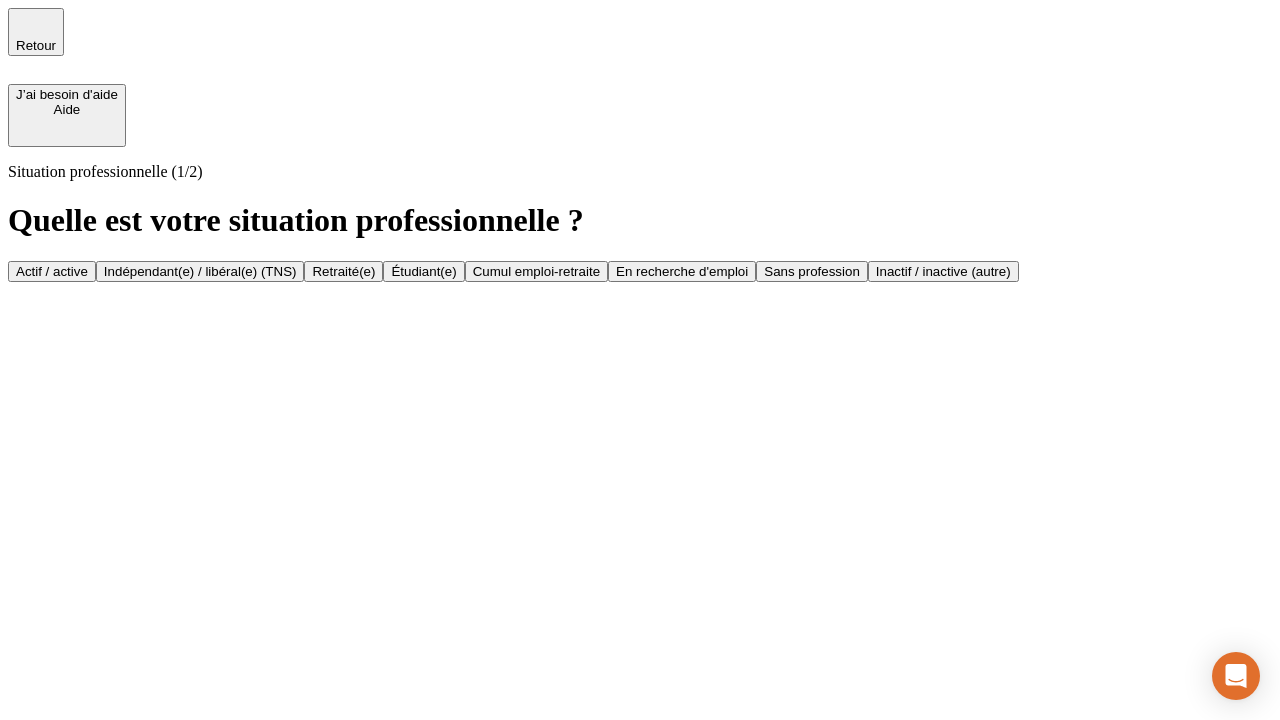 click on "Actif / active" at bounding box center (52, 271) 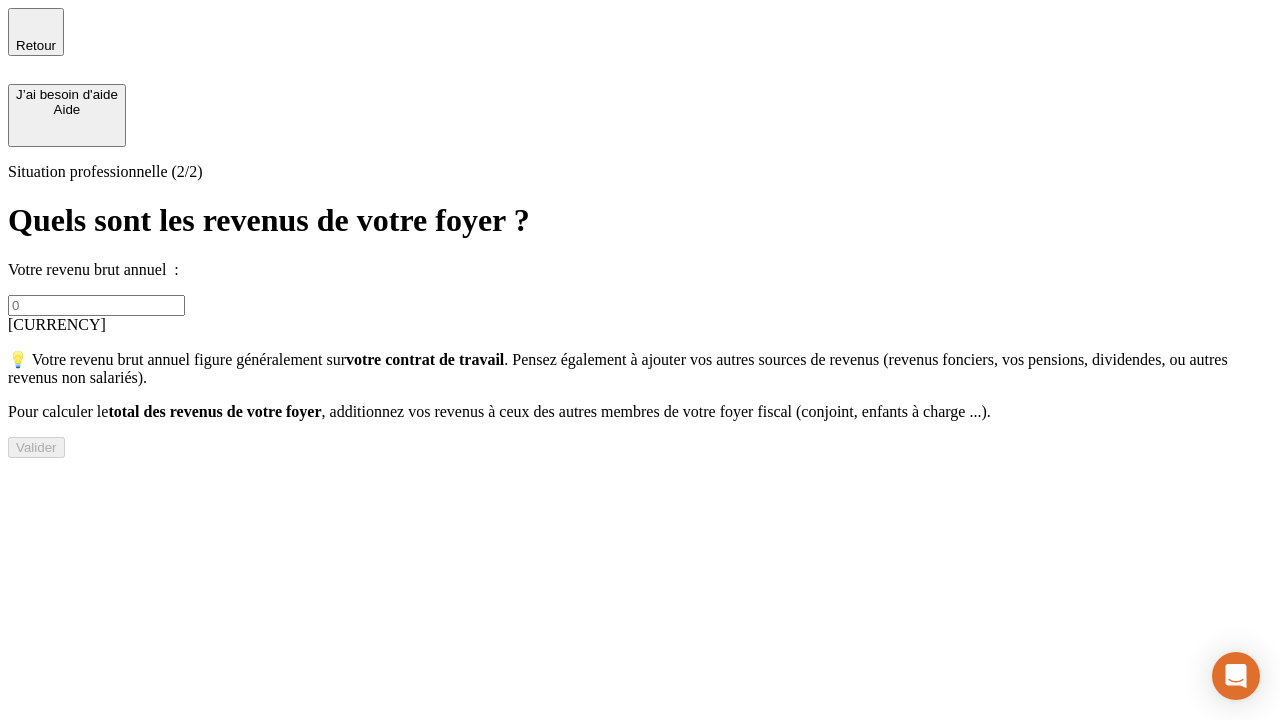 click at bounding box center (96, 305) 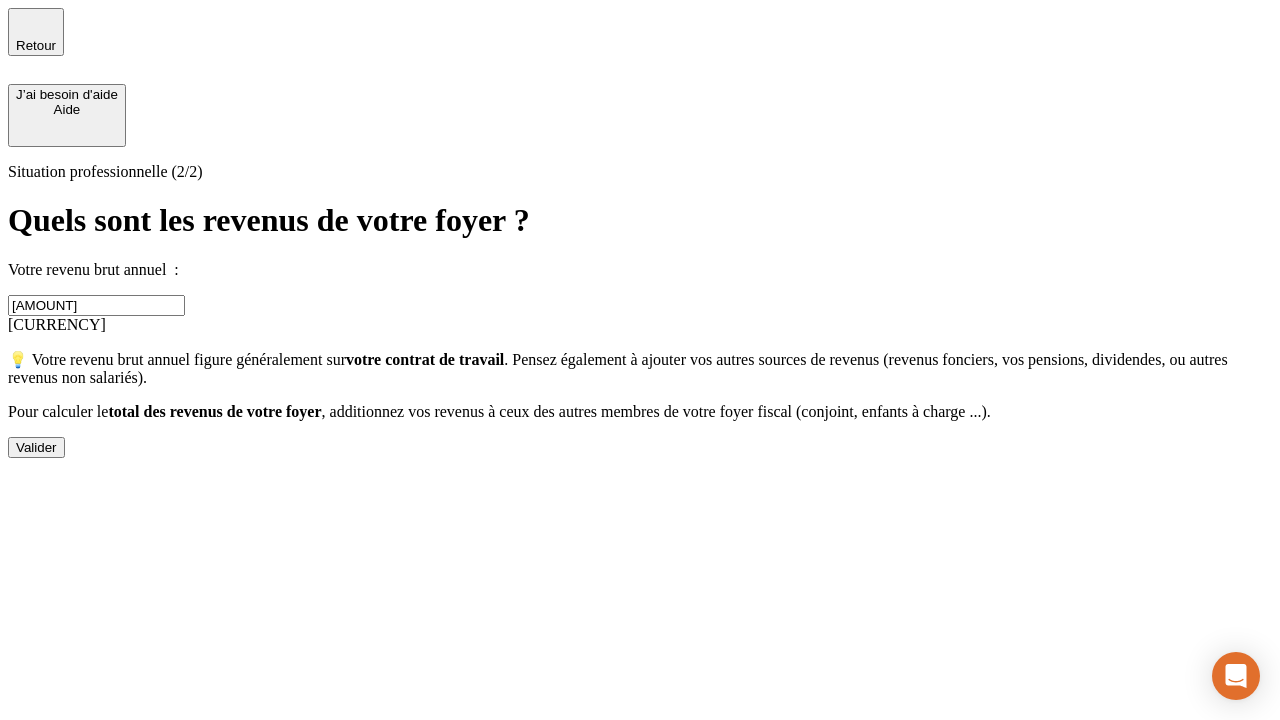 click on "Valider" at bounding box center (36, 447) 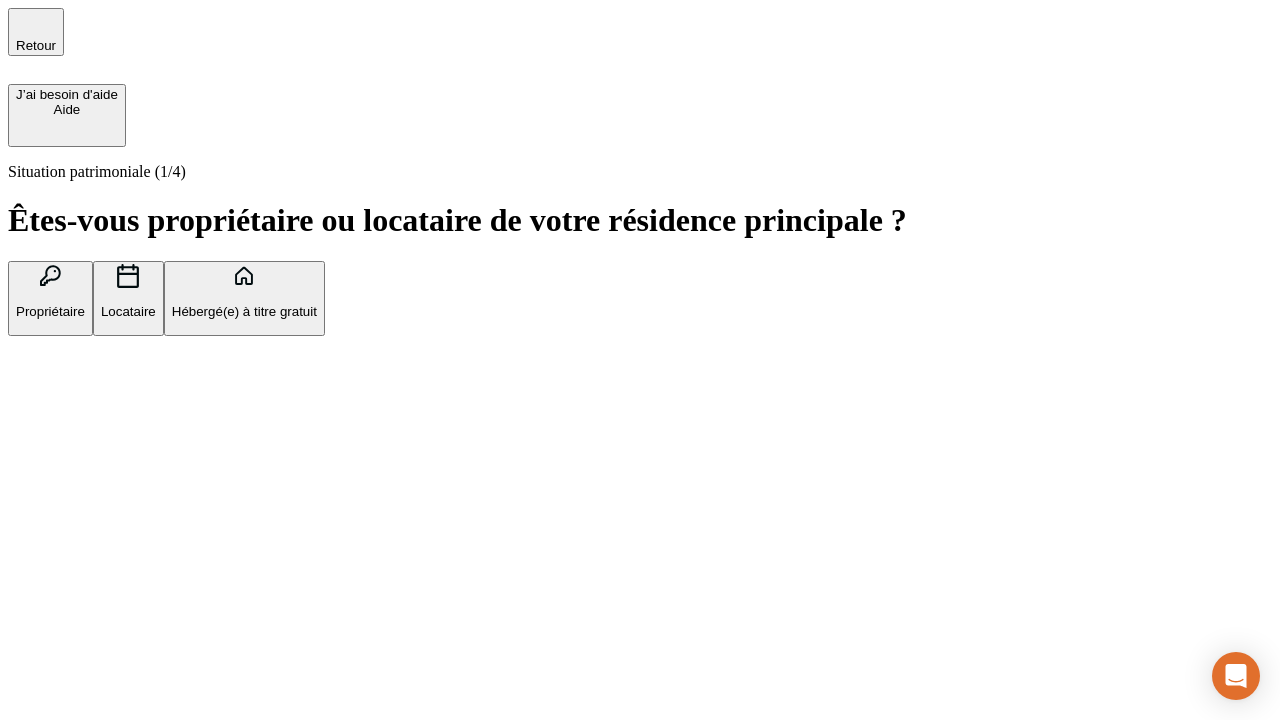 click on "Hébergé(e) à titre gratuit" at bounding box center (244, 311) 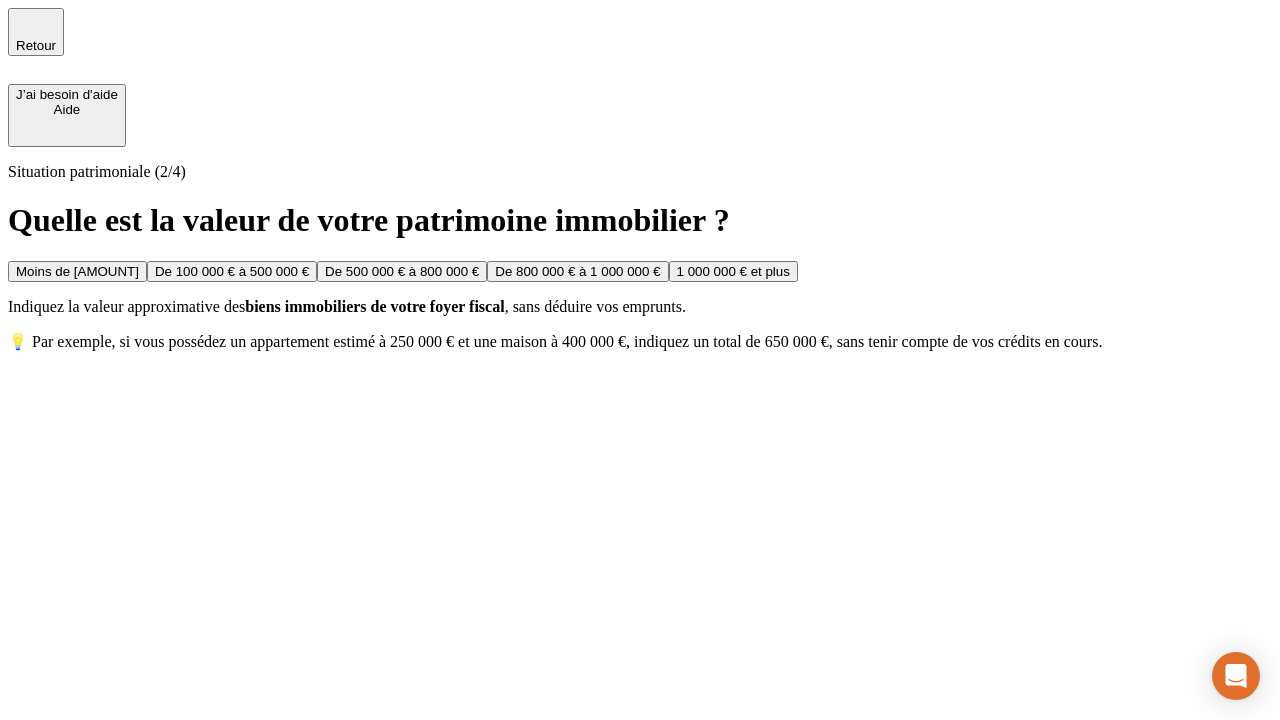 click on "Moins de [AMOUNT]" at bounding box center [77, 271] 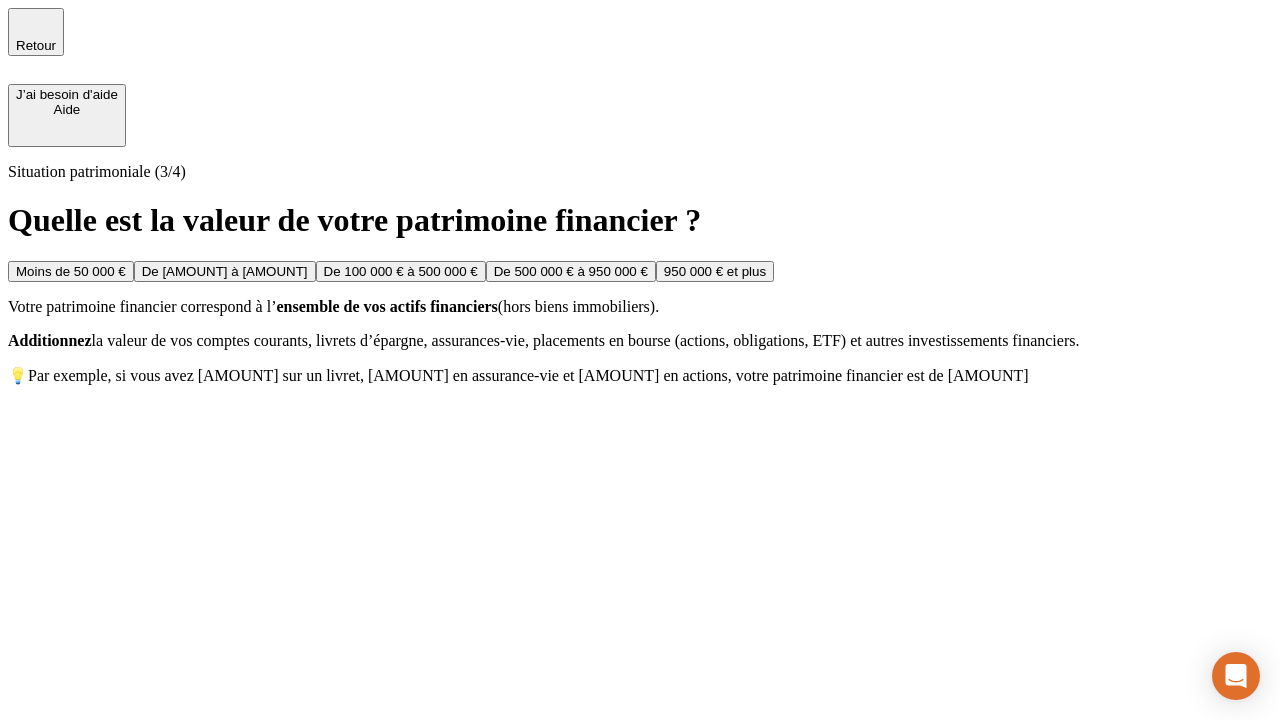 click on "Moins de 50 000 €" at bounding box center [71, 271] 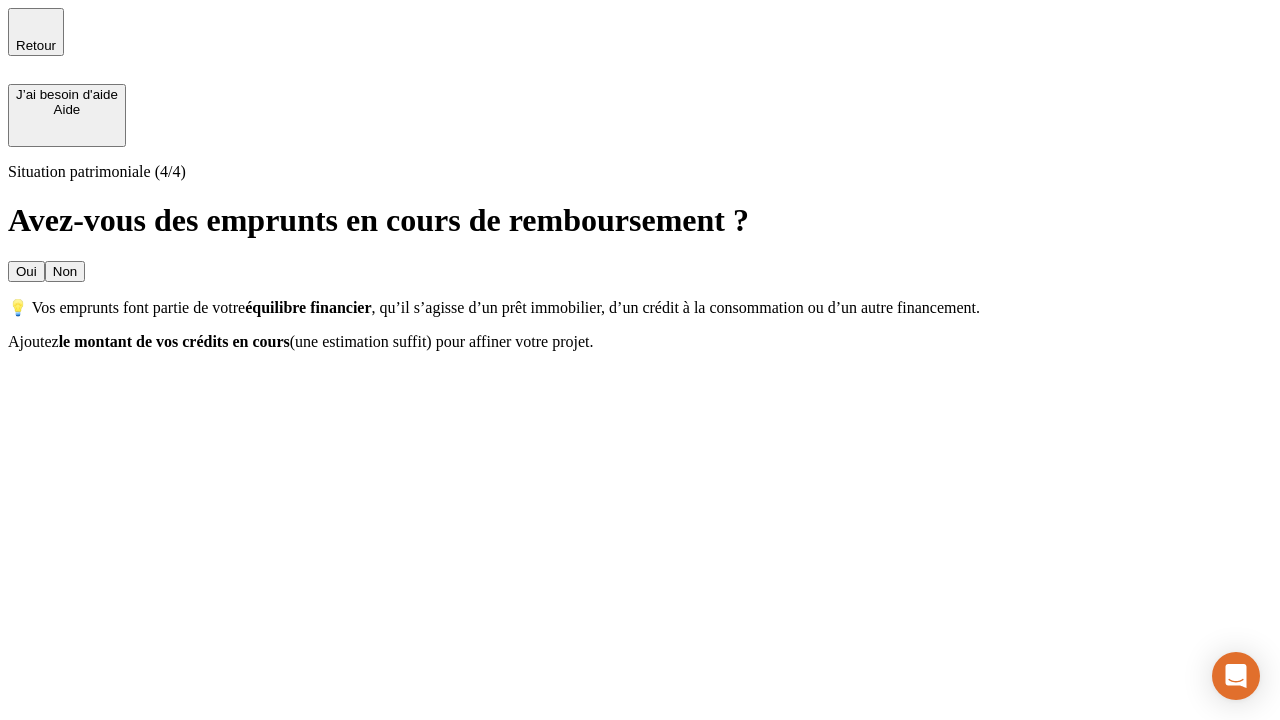 click on "Non" at bounding box center [65, 271] 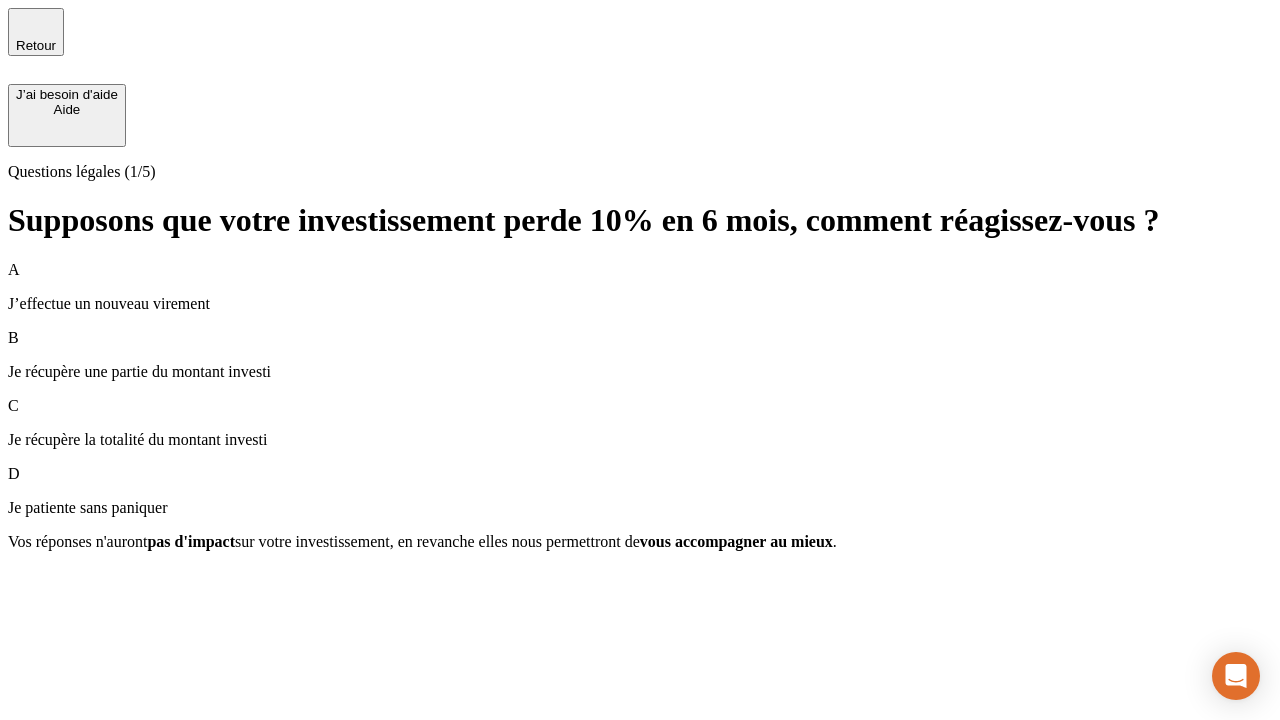 click on "A J’effectue un nouveau virement" at bounding box center (640, 287) 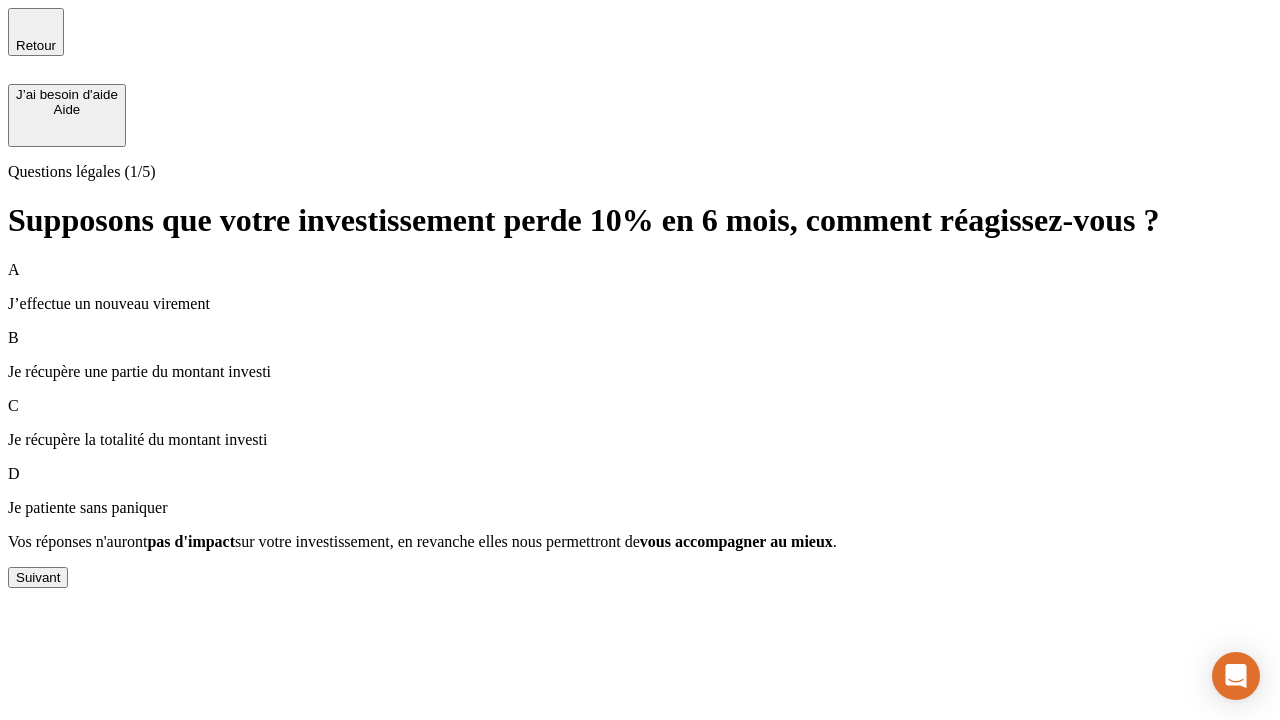 click on "Suivant" at bounding box center [38, 577] 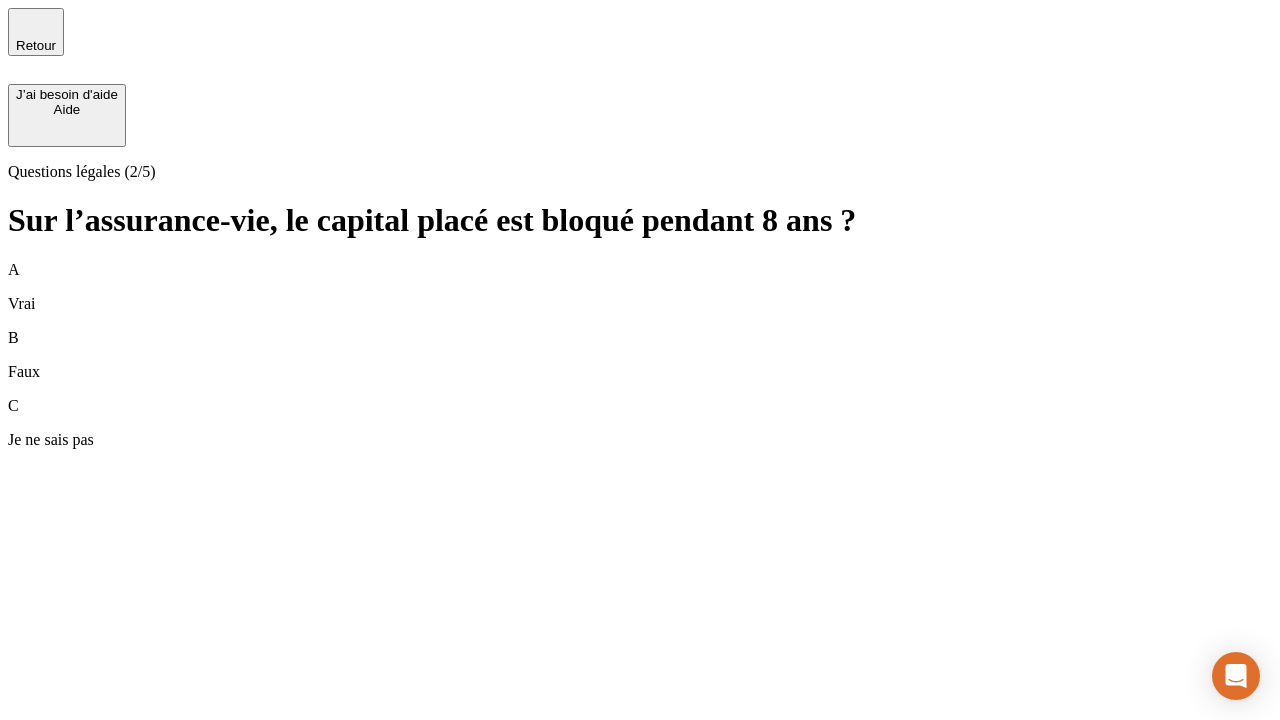 click on "B Faux" at bounding box center [640, 355] 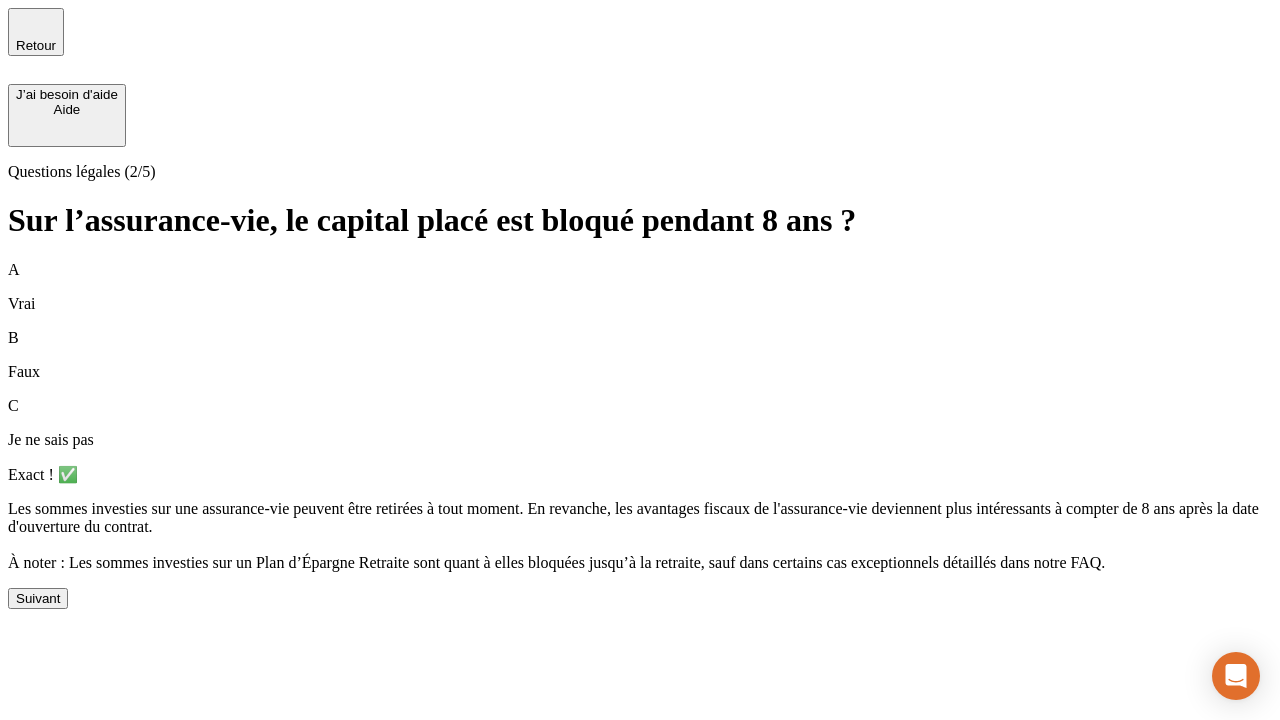 click on "Suivant" at bounding box center (38, 598) 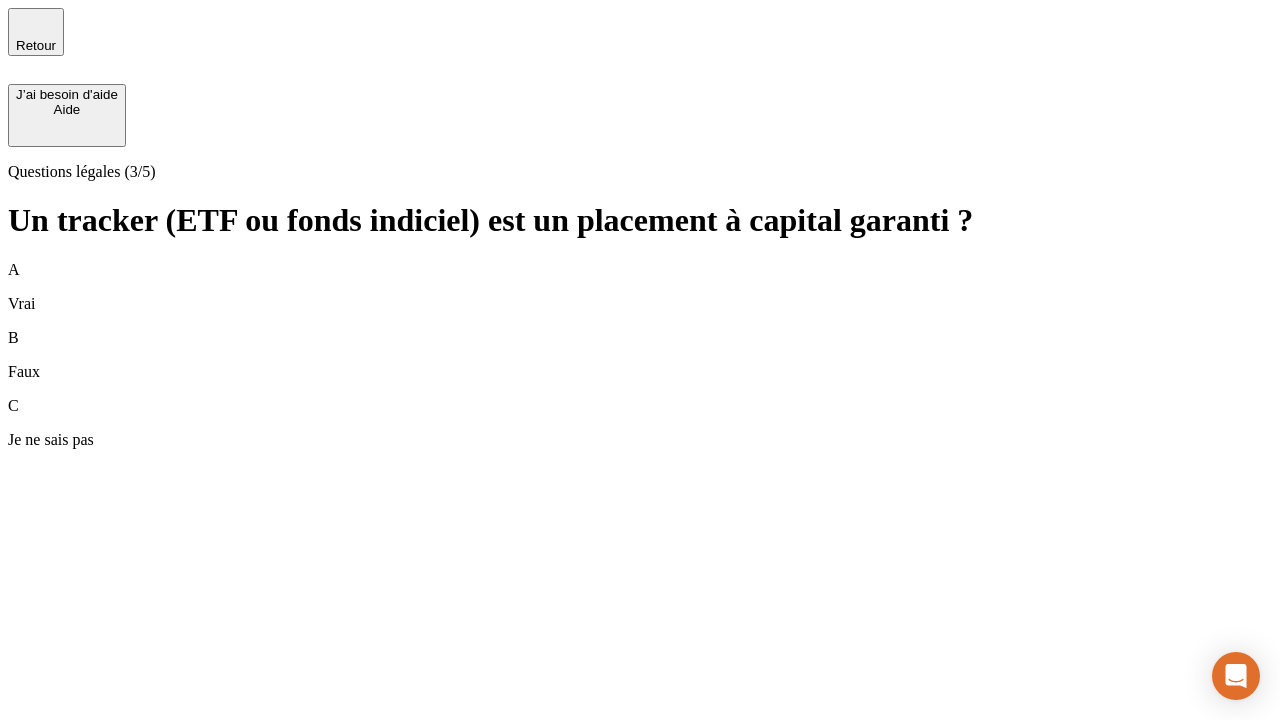 click on "B Faux" at bounding box center [640, 355] 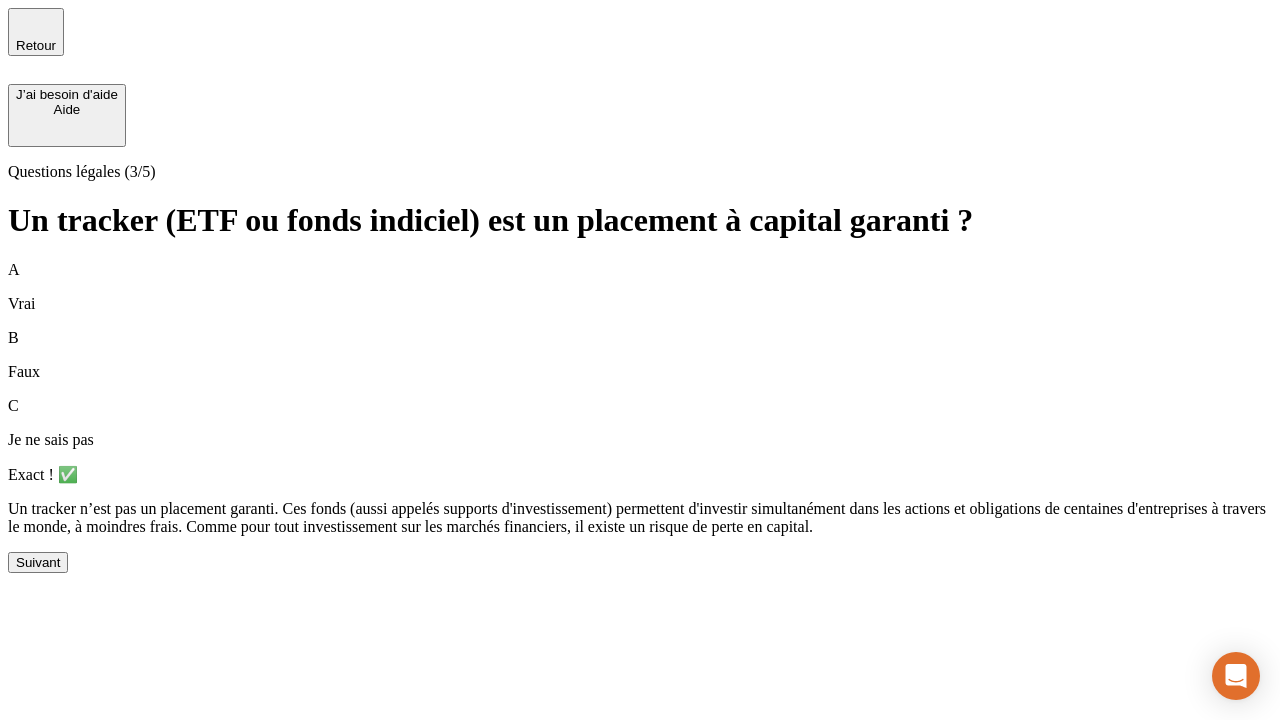 click on "Suivant" at bounding box center [38, 562] 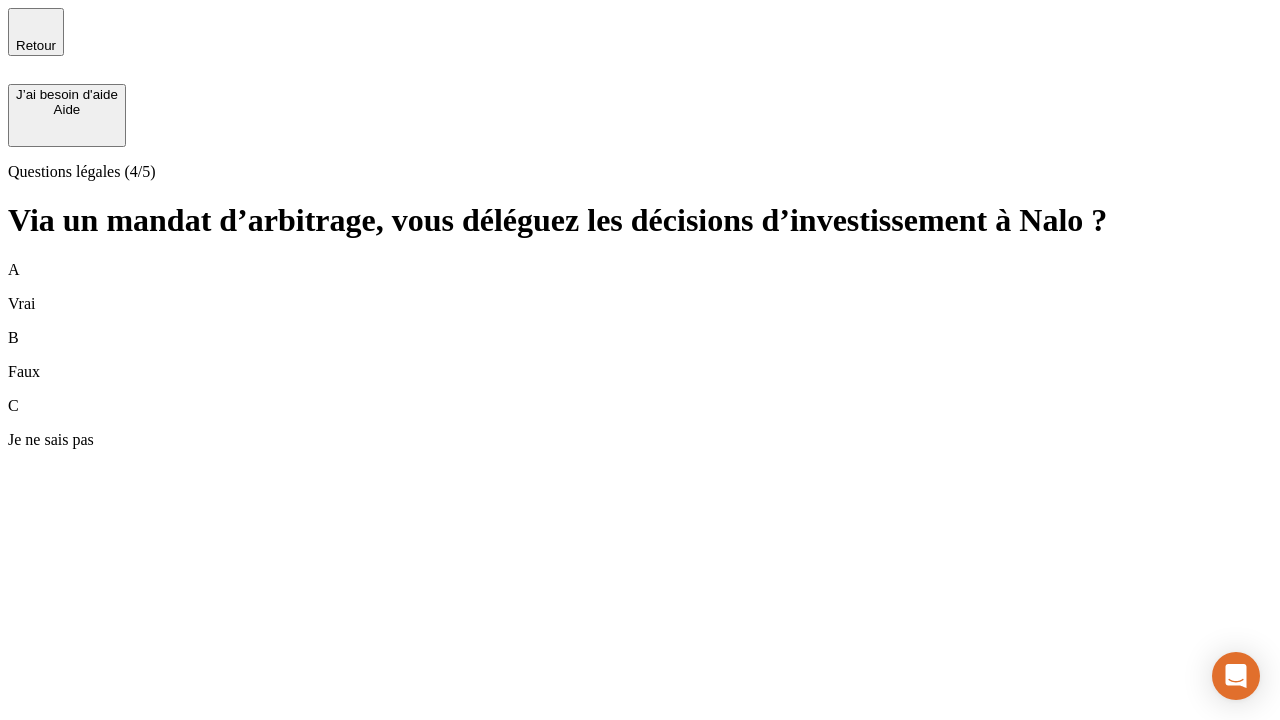 click on "A Vrai" at bounding box center (640, 287) 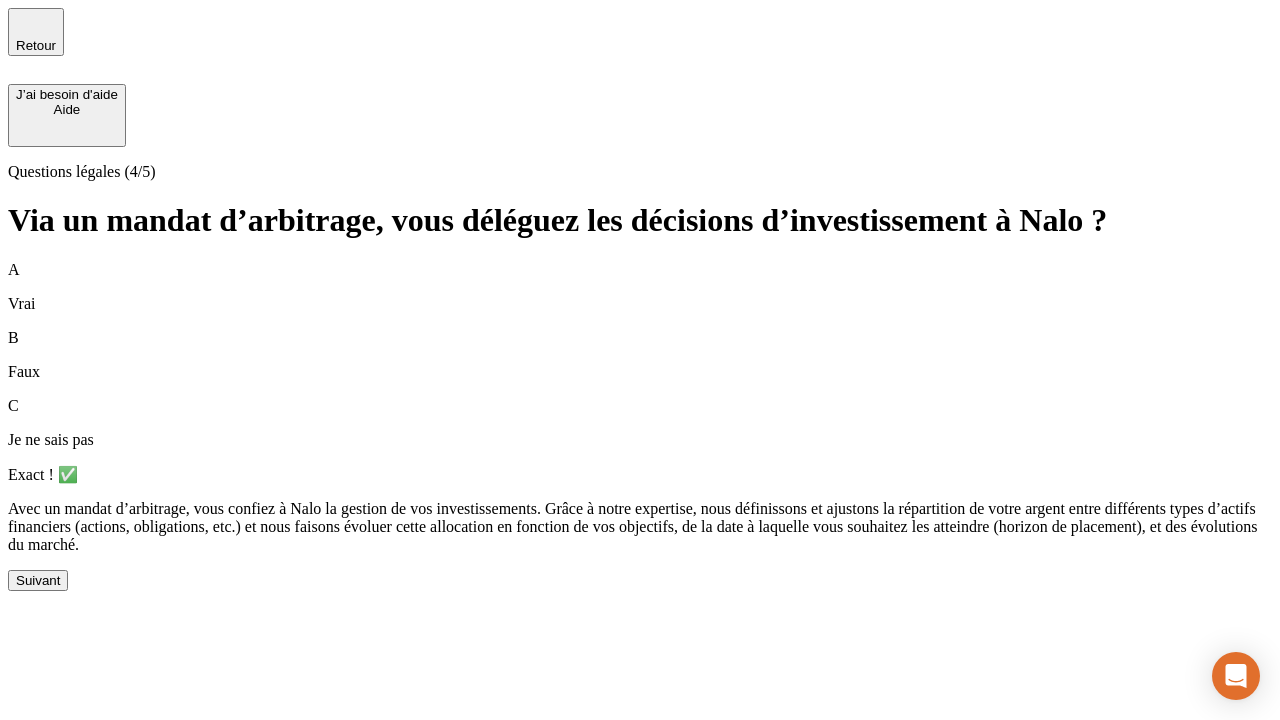 click on "Suivant" at bounding box center (38, 580) 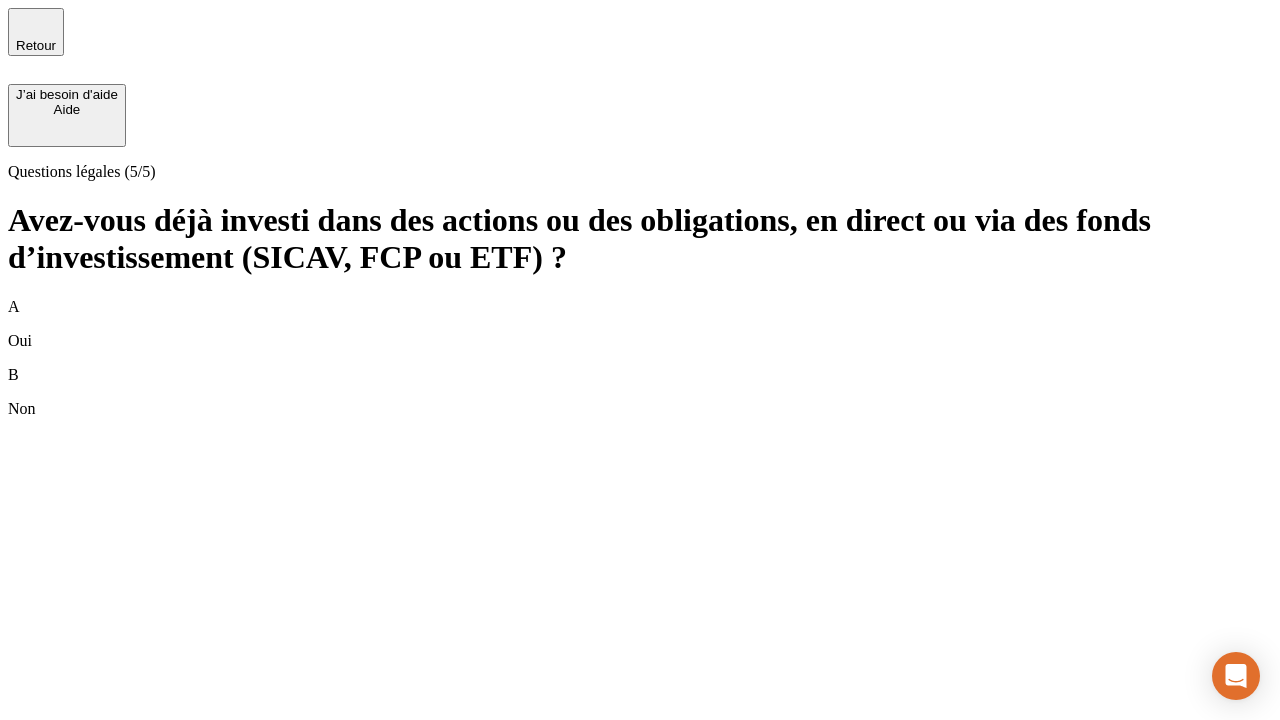 click on "B Non" at bounding box center (640, 392) 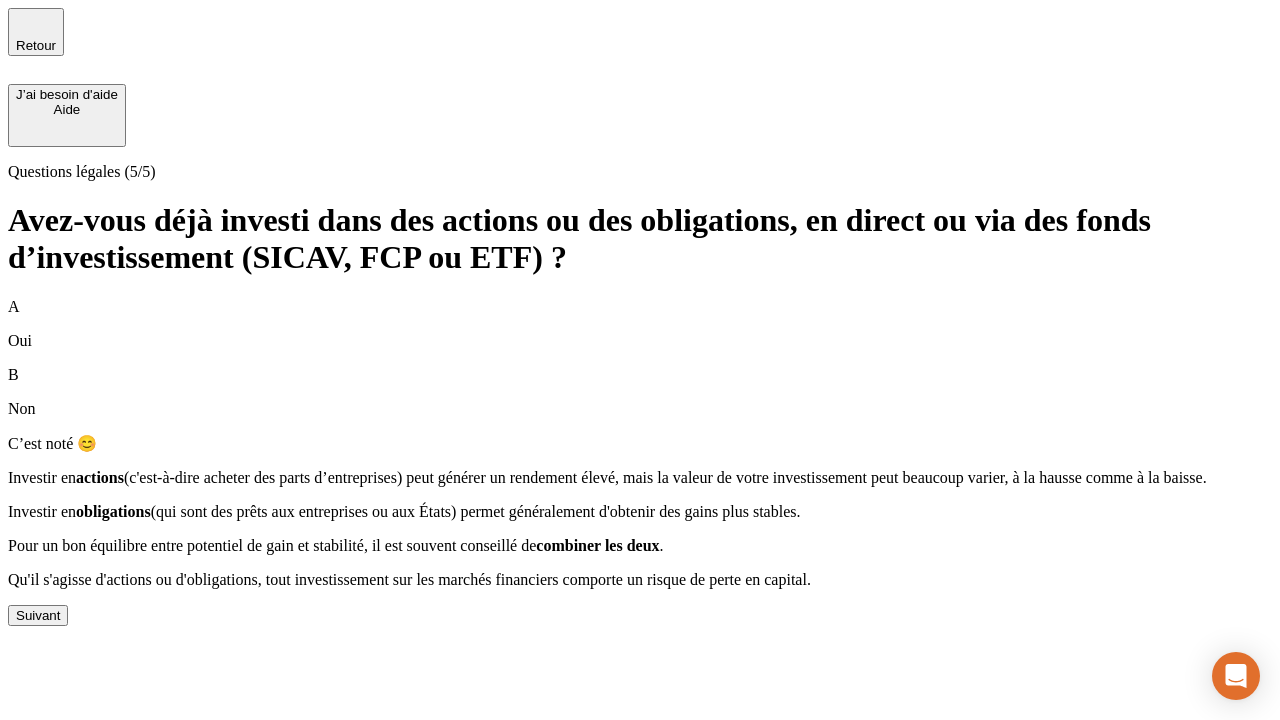 click on "Suivant" at bounding box center [38, 615] 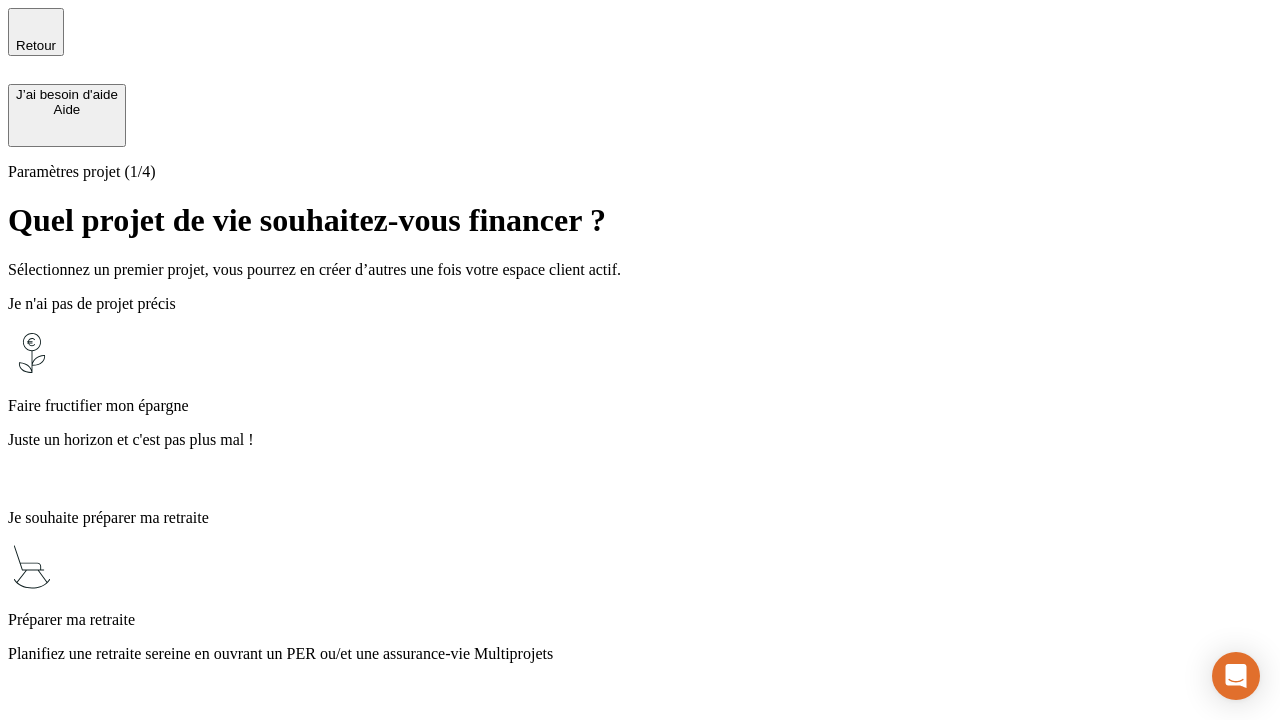 click on "Juste un horizon et c'est pas plus mal !" at bounding box center [640, 440] 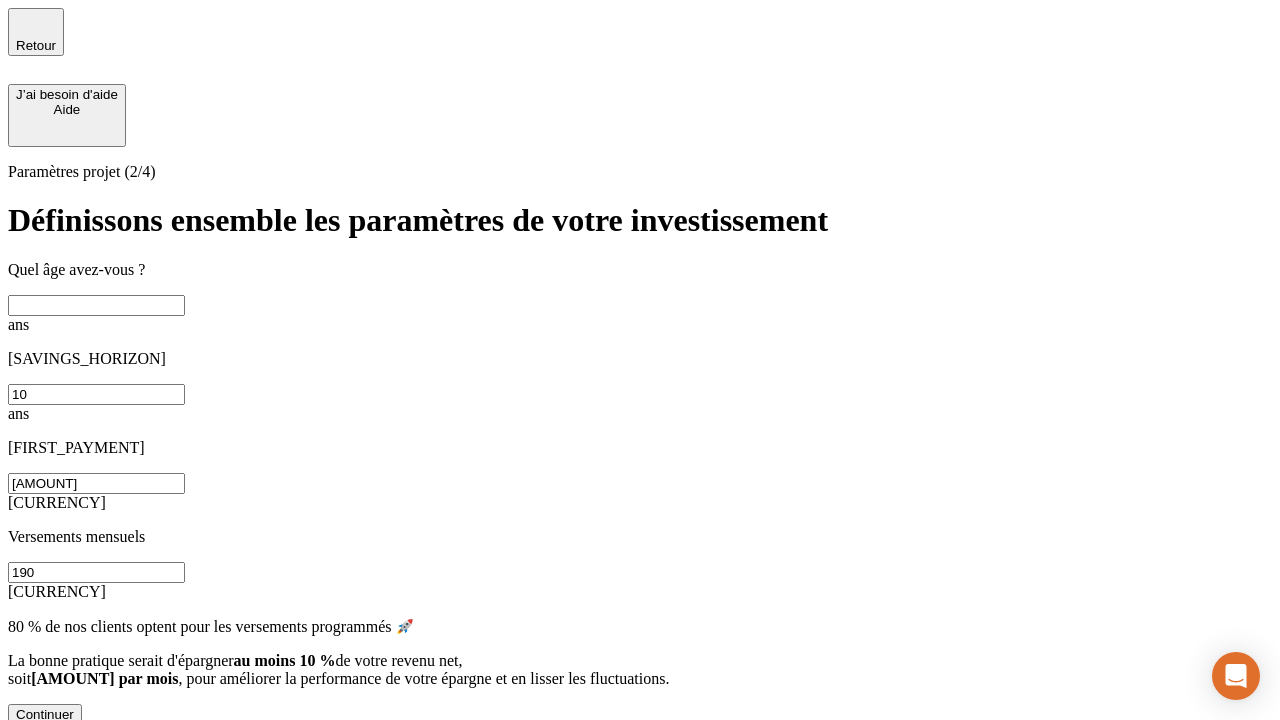 click at bounding box center (96, 305) 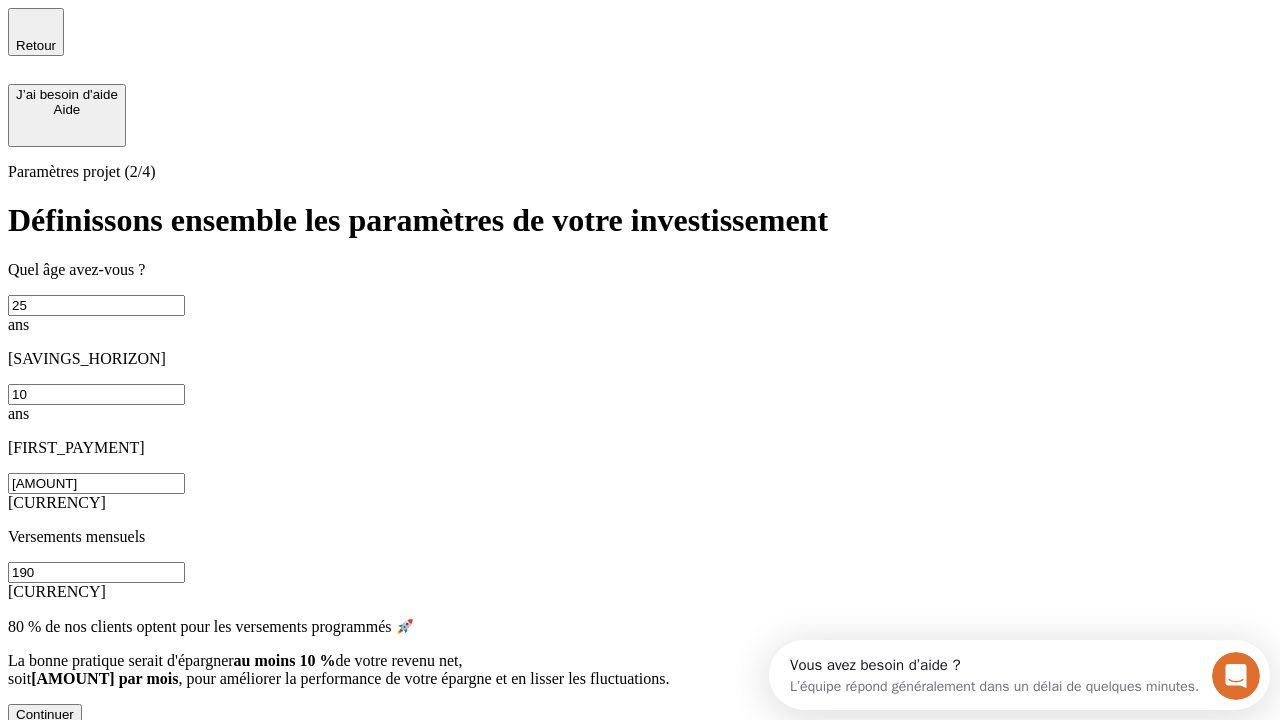 scroll, scrollTop: 0, scrollLeft: 0, axis: both 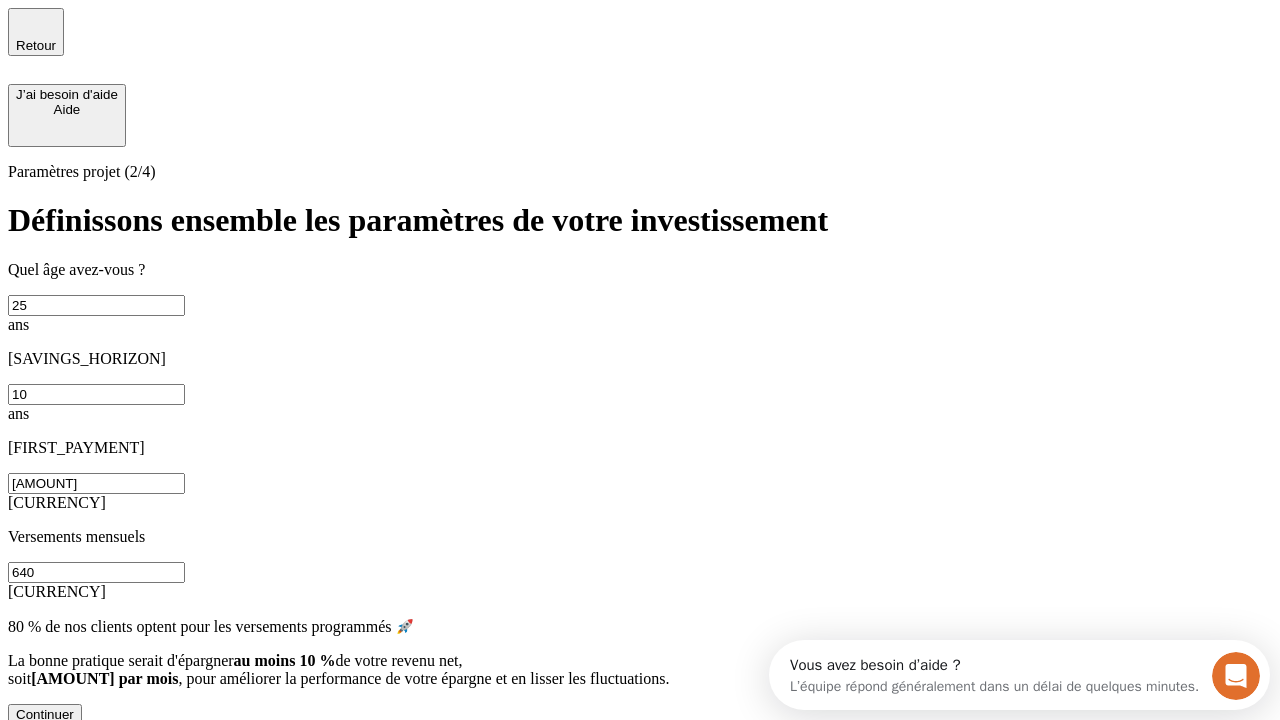 type on "640" 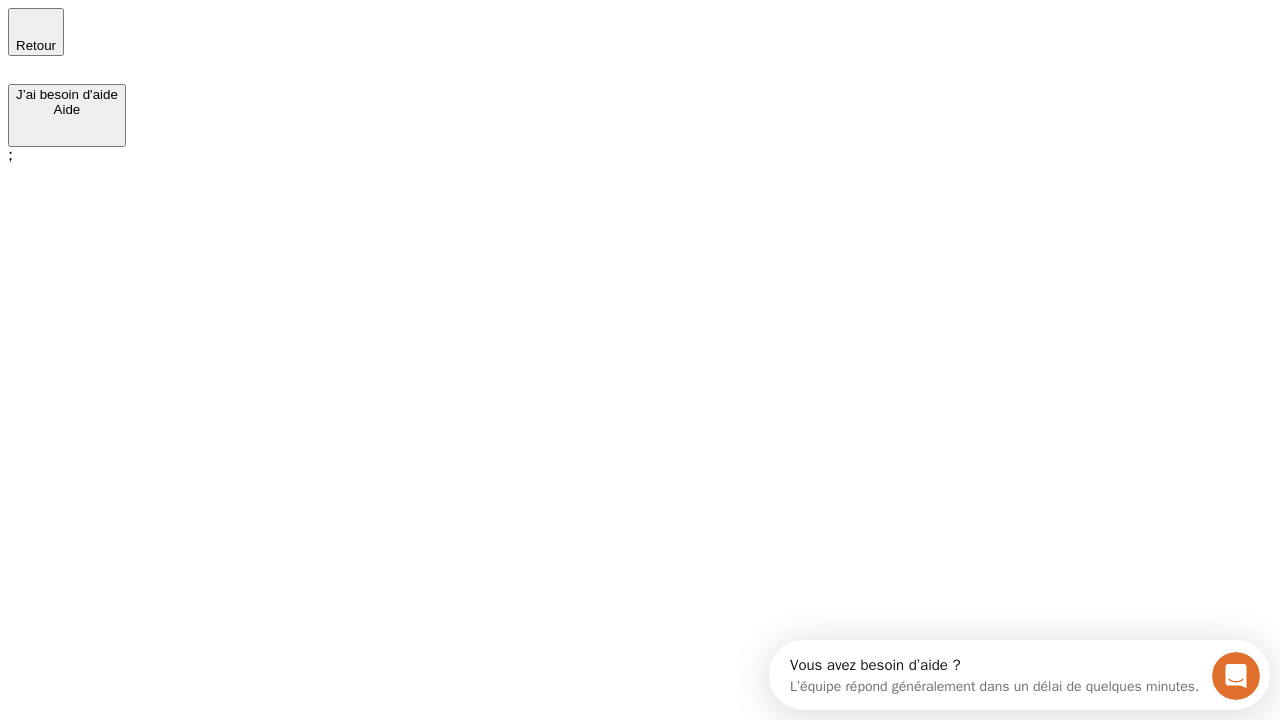 scroll, scrollTop: 0, scrollLeft: 0, axis: both 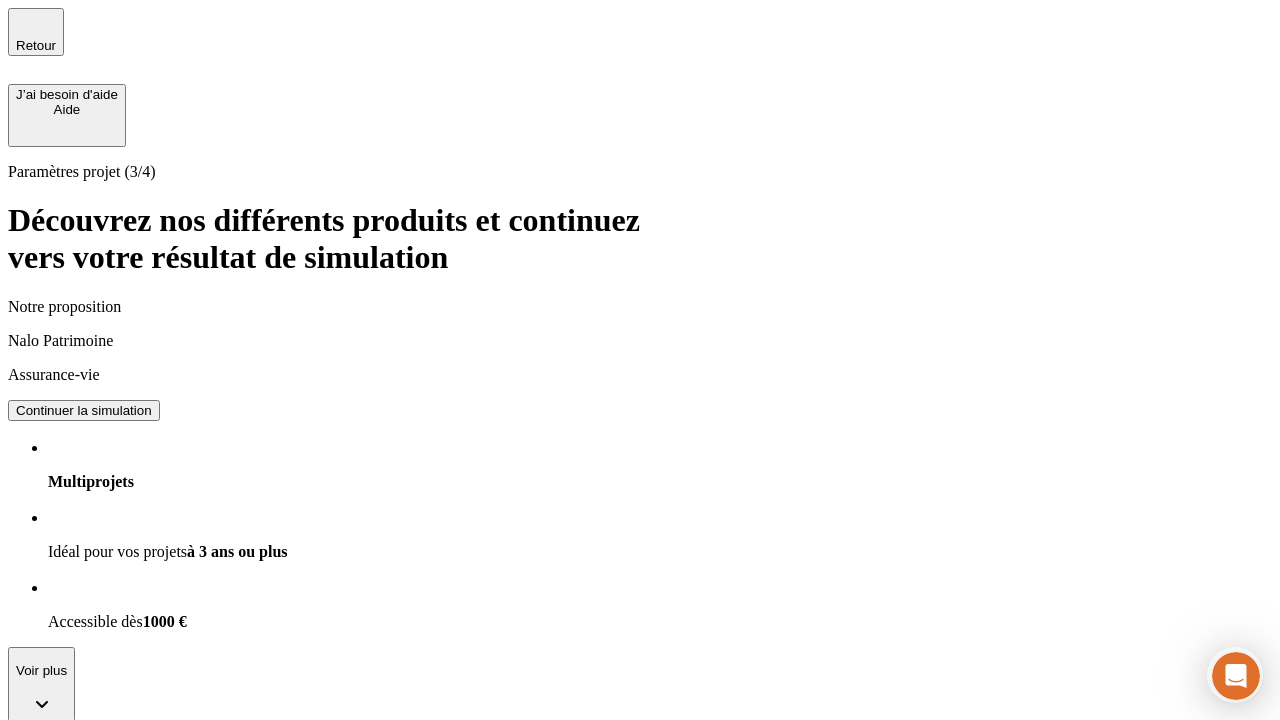 click on "Continuer la simulation" at bounding box center [84, 410] 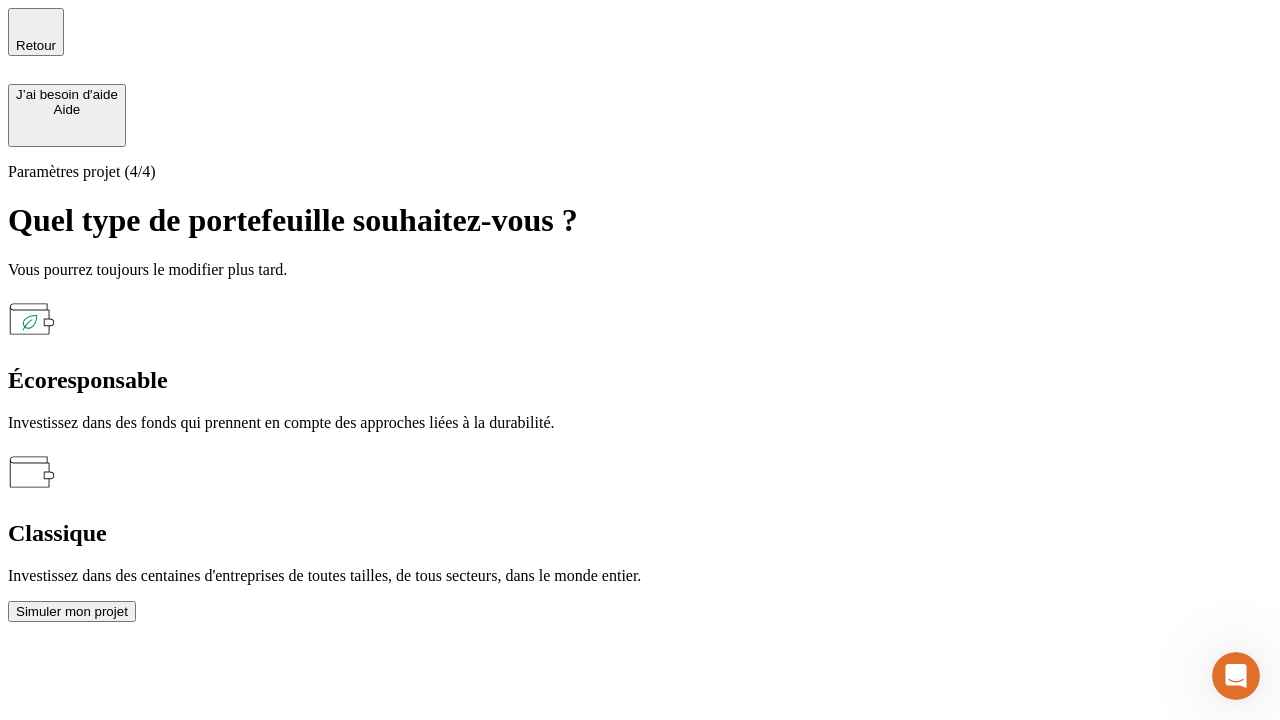click on "Classique" at bounding box center [640, 533] 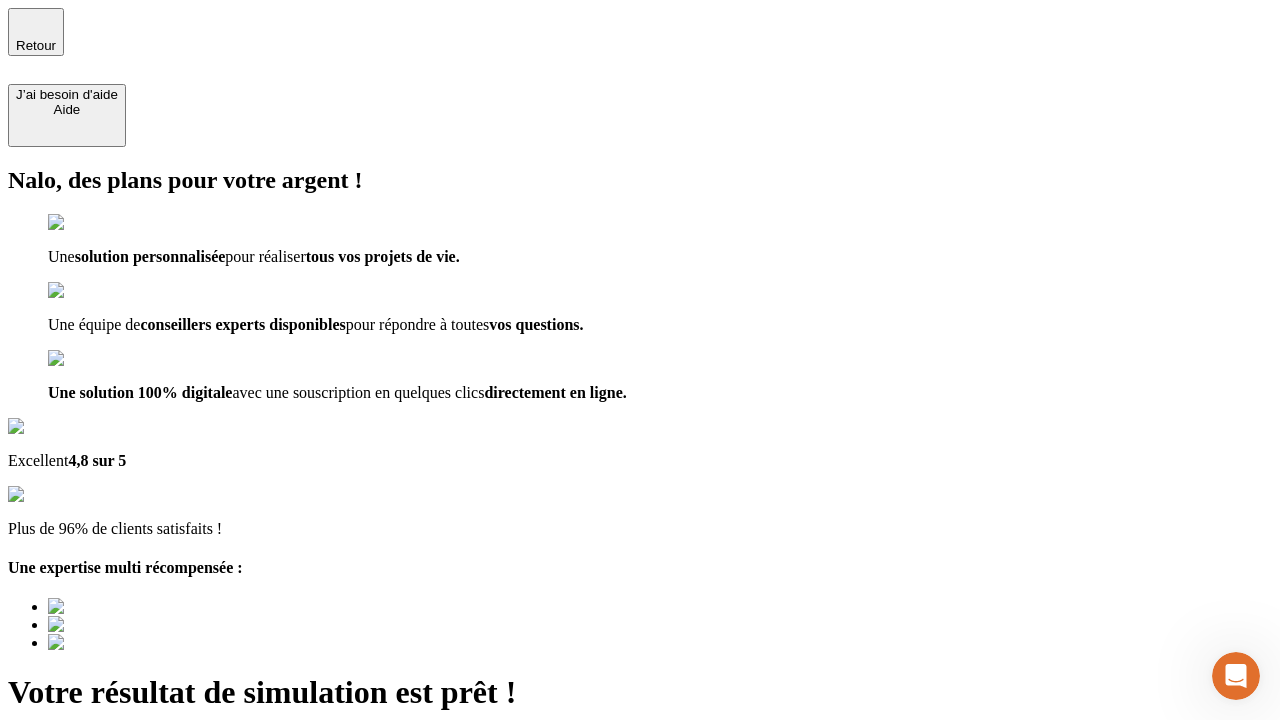 click on "Découvrir ma simulation" at bounding box center [87, 797] 